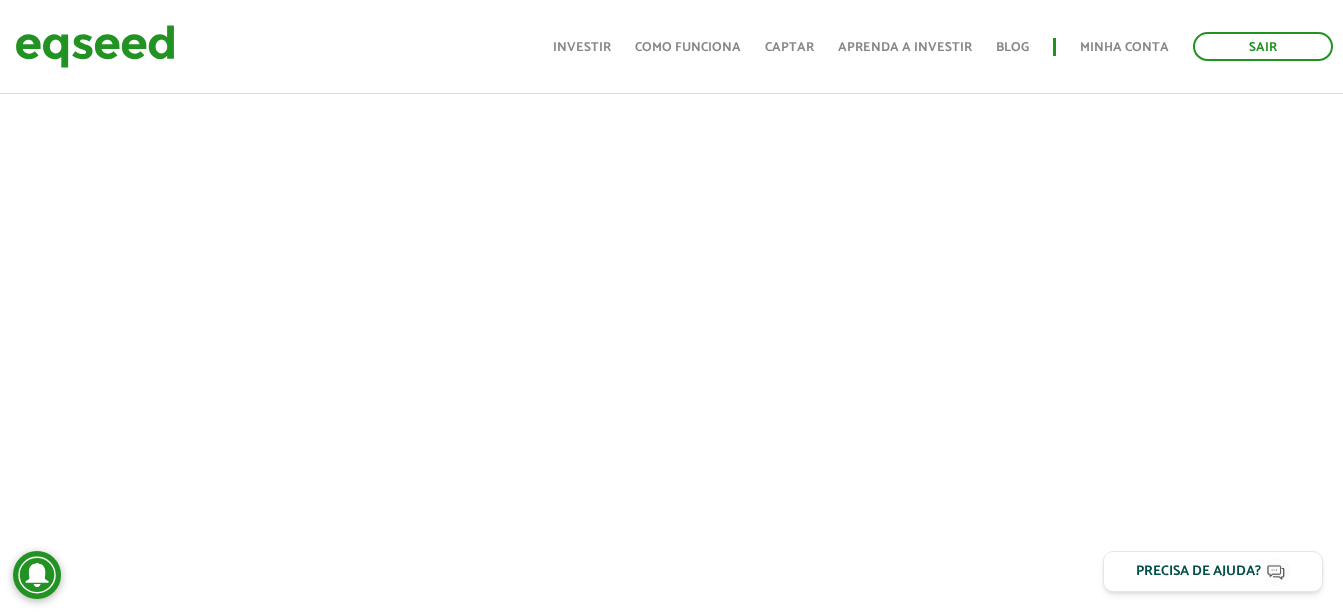scroll, scrollTop: 0, scrollLeft: 0, axis: both 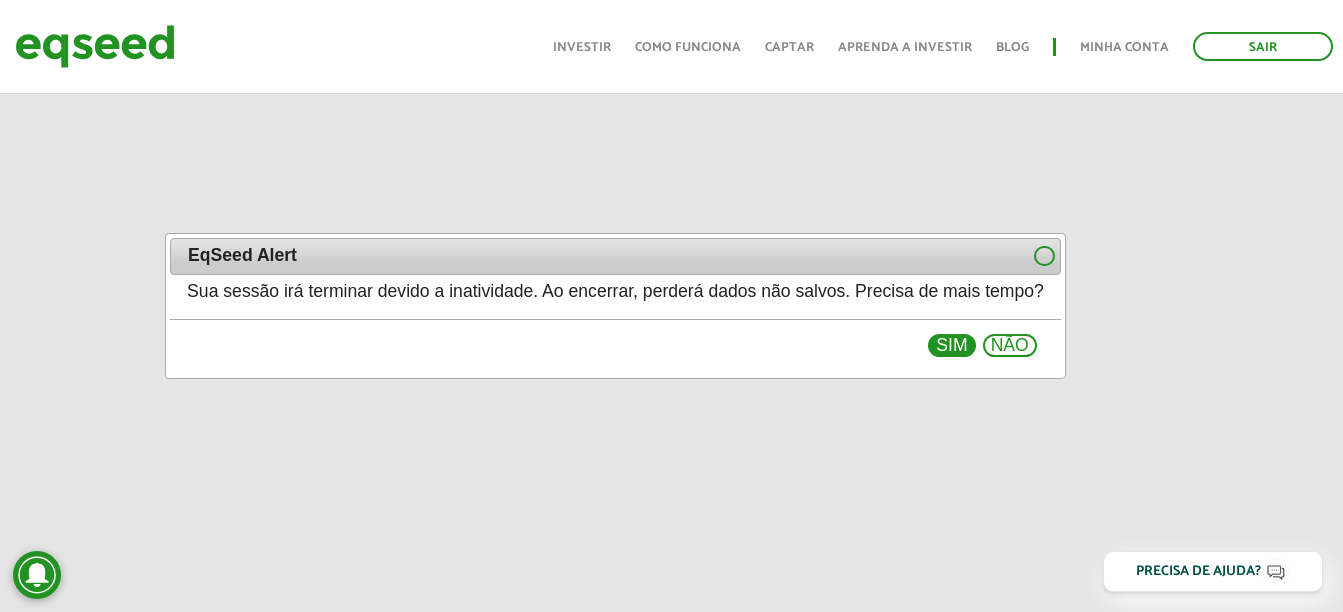 click on "Sim" at bounding box center [951, 346] 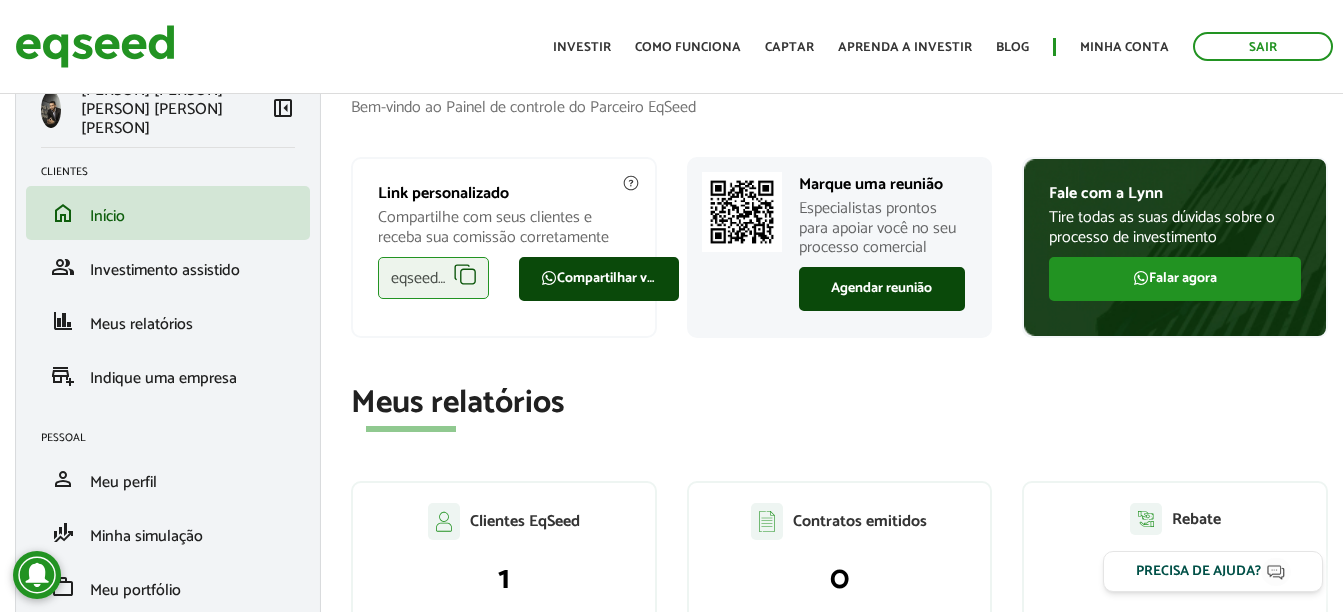 scroll, scrollTop: 0, scrollLeft: 0, axis: both 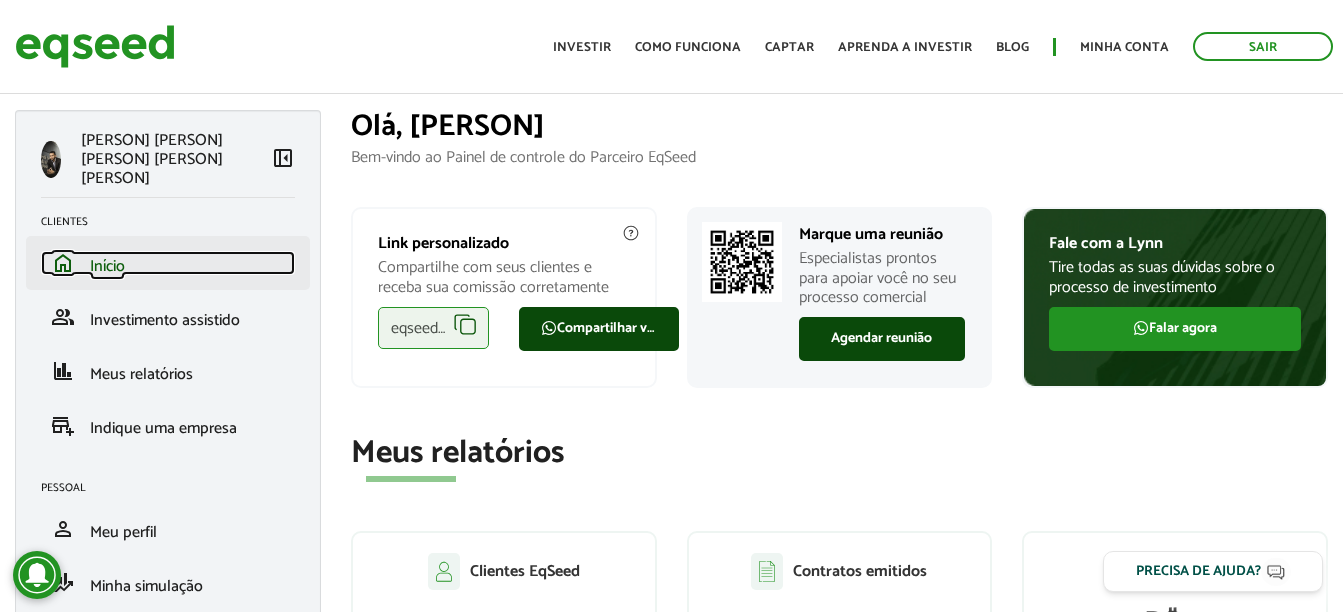 click on "home Início" at bounding box center (168, 263) 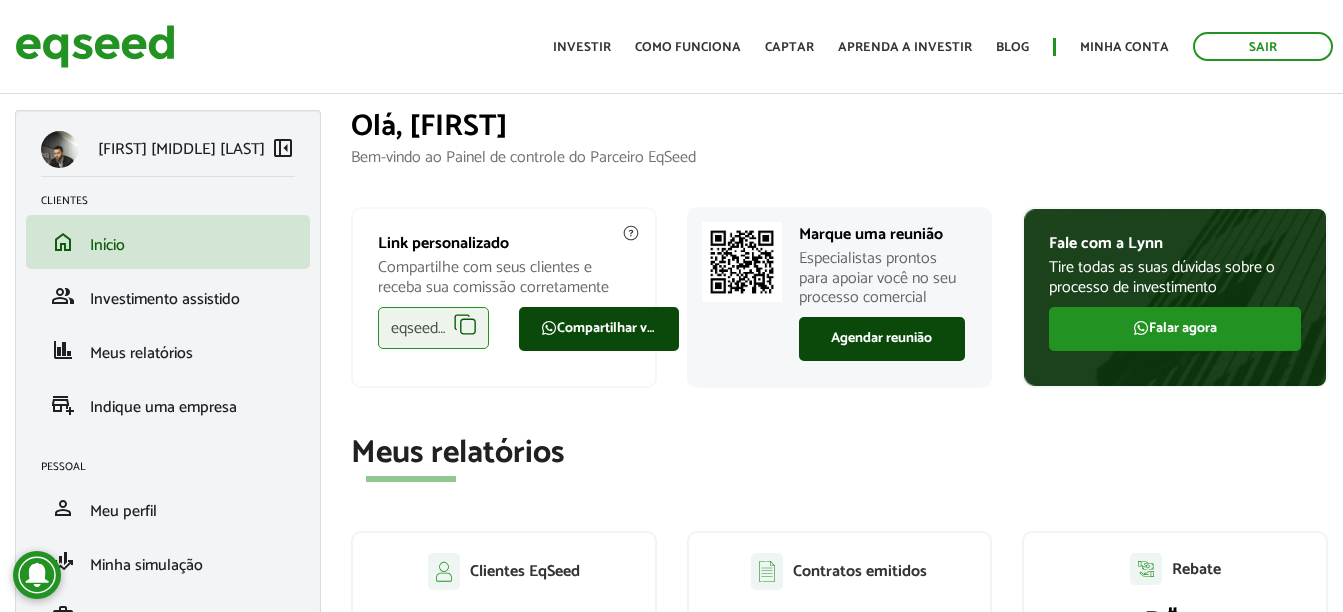 scroll, scrollTop: 104, scrollLeft: 0, axis: vertical 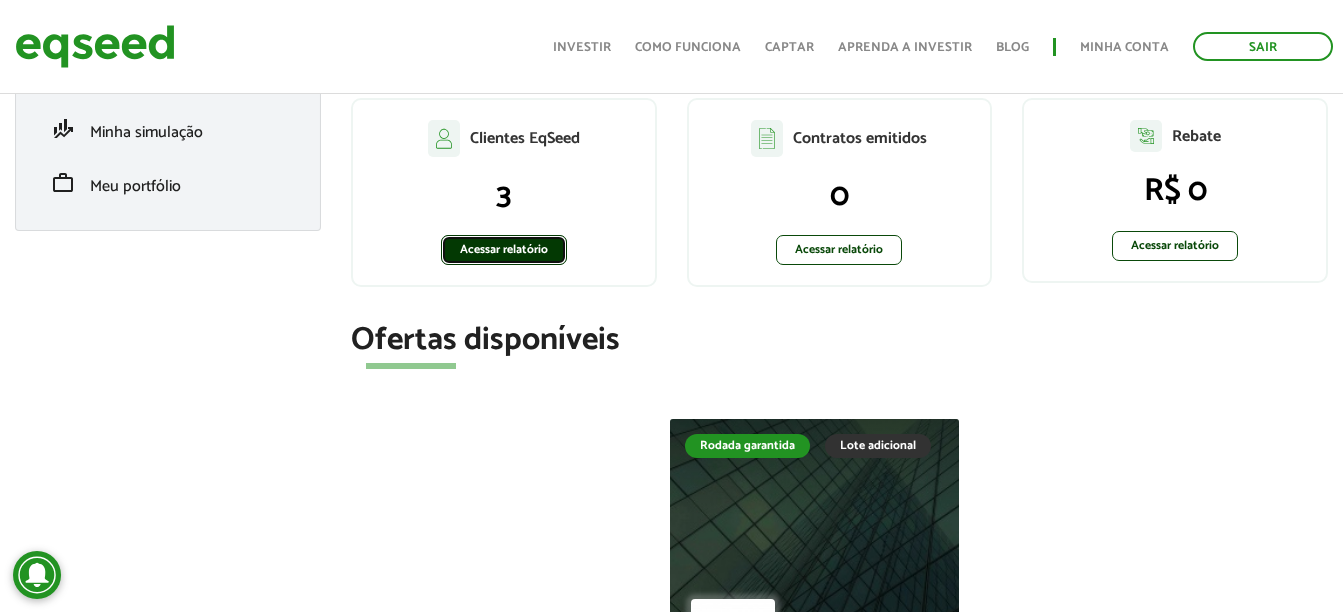 click on "Acessar relatório" at bounding box center [504, 250] 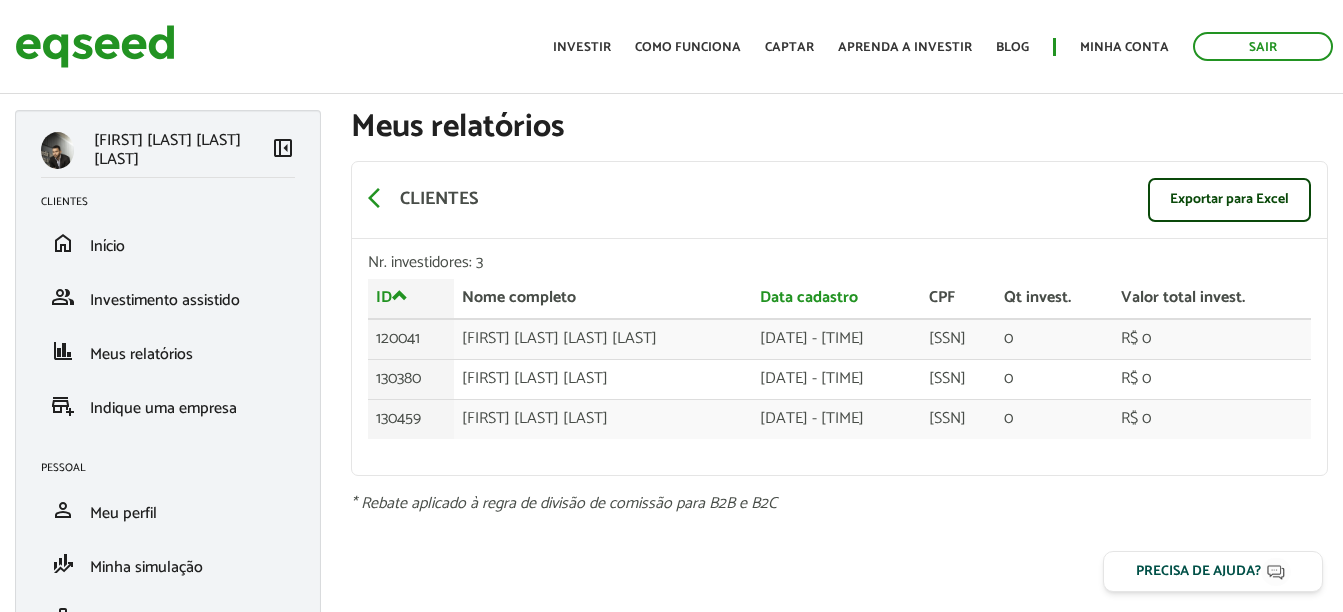 scroll, scrollTop: 0, scrollLeft: 0, axis: both 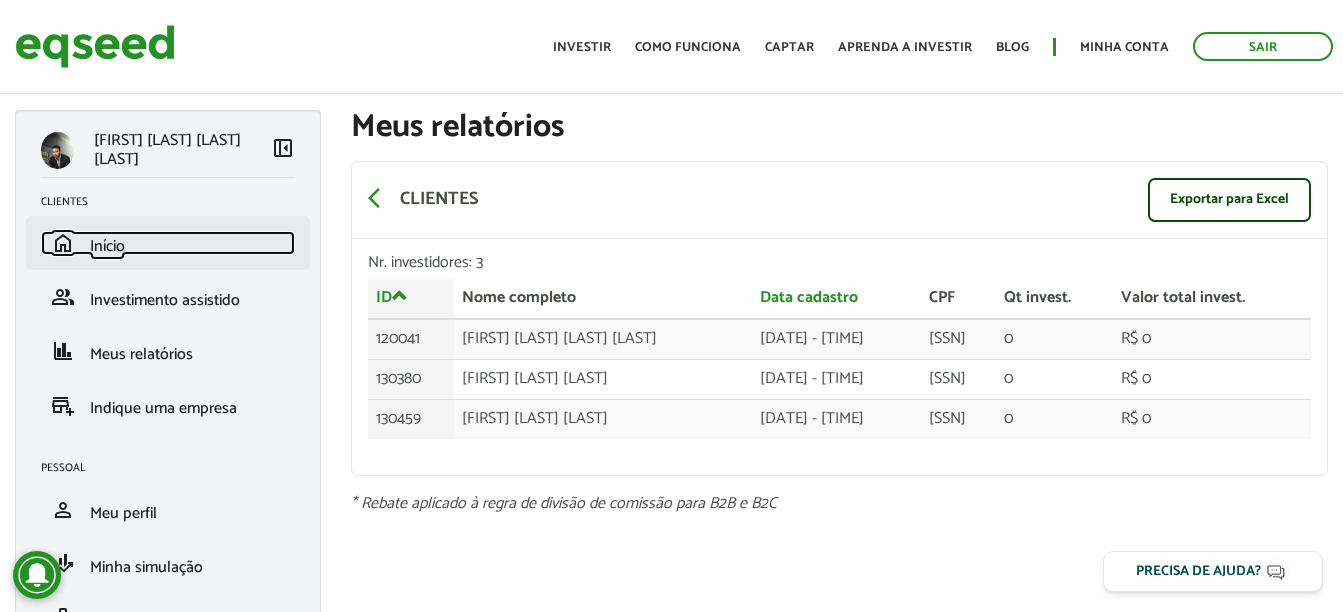 click on "home Início" at bounding box center (168, 243) 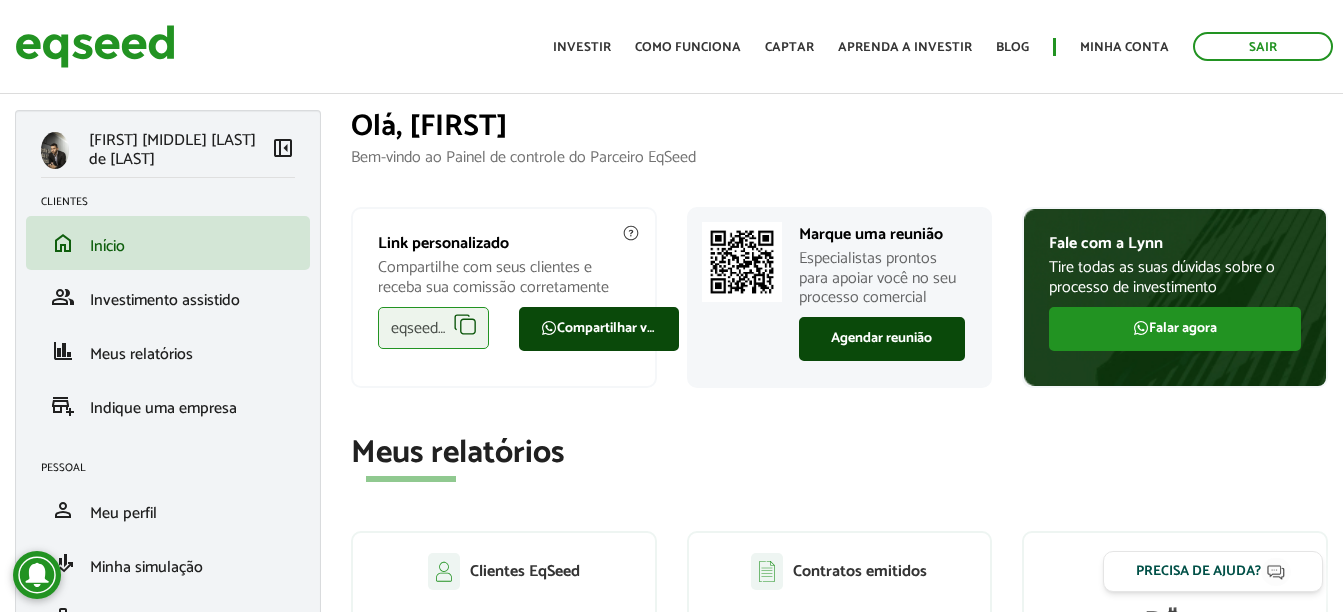 scroll, scrollTop: 0, scrollLeft: 0, axis: both 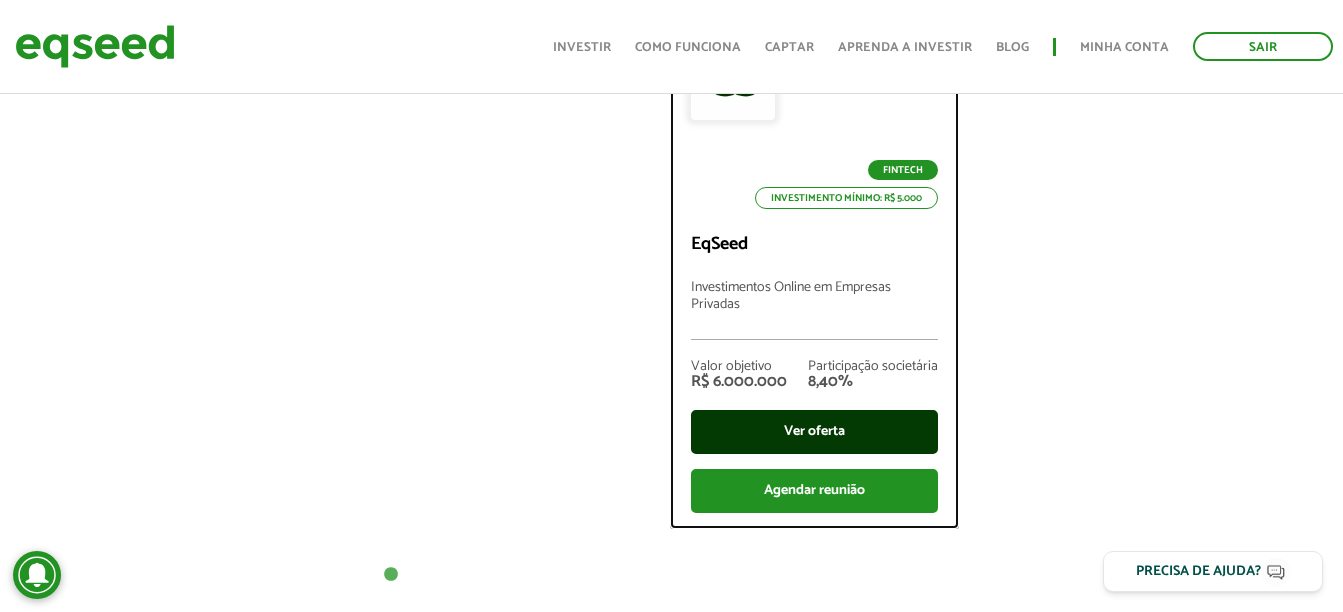click on "Ver oferta" at bounding box center [814, 432] 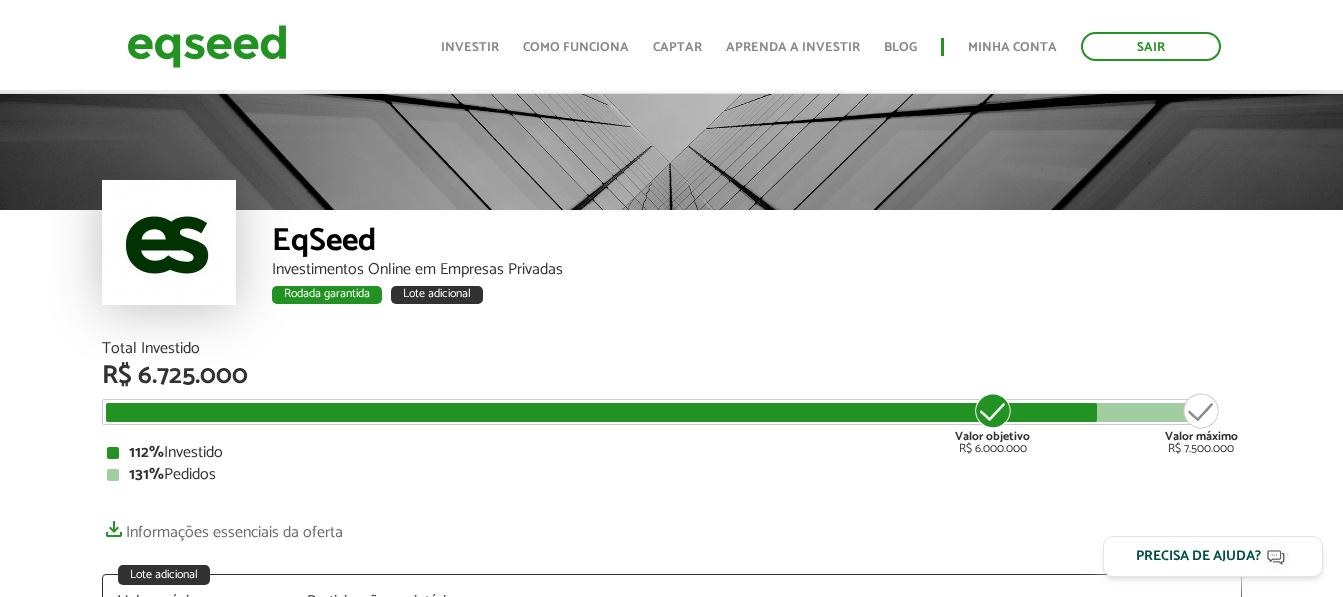 scroll, scrollTop: 68, scrollLeft: 0, axis: vertical 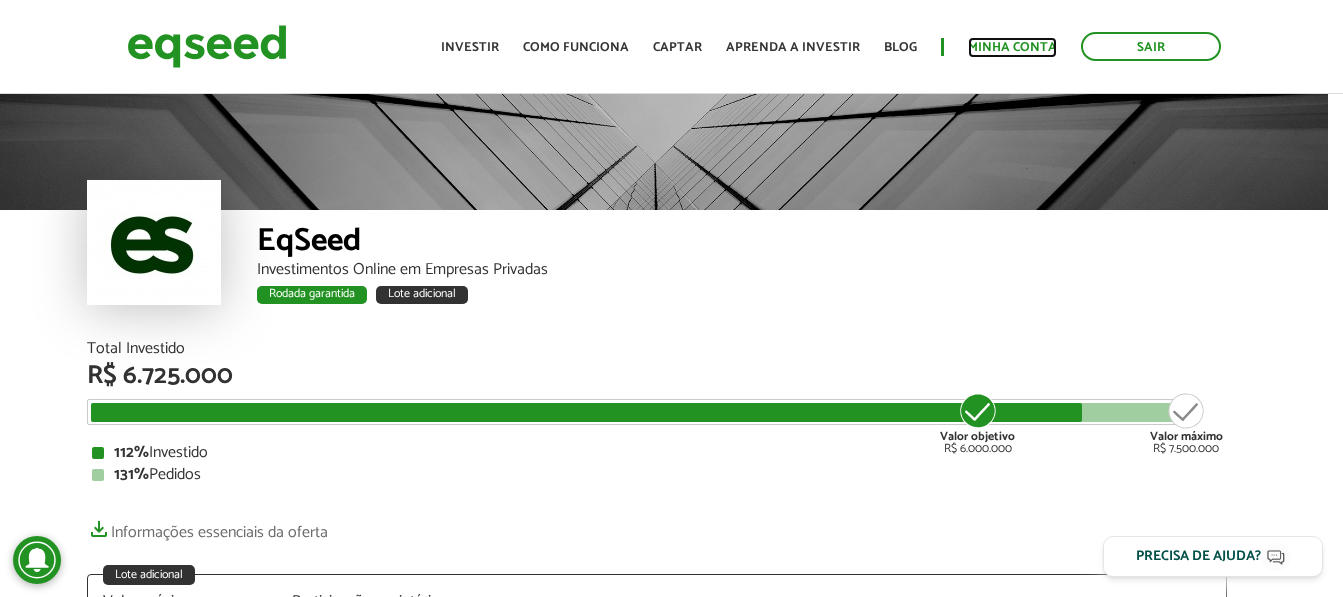 click on "Minha conta" at bounding box center (1012, 47) 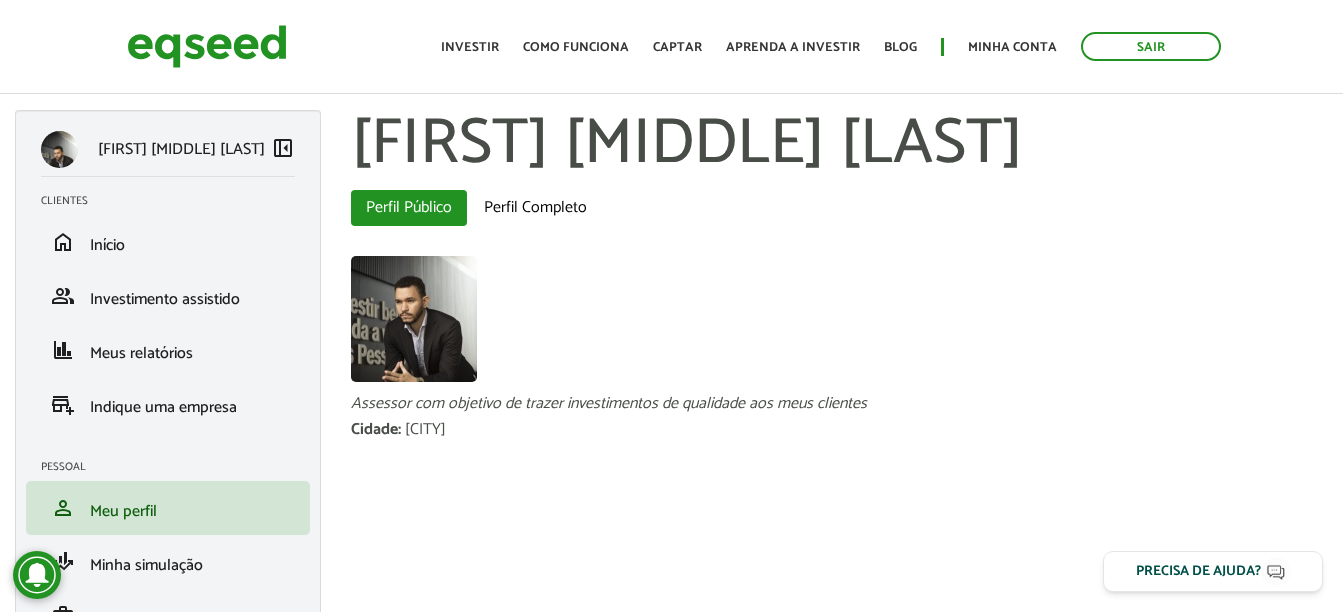 scroll, scrollTop: 0, scrollLeft: 0, axis: both 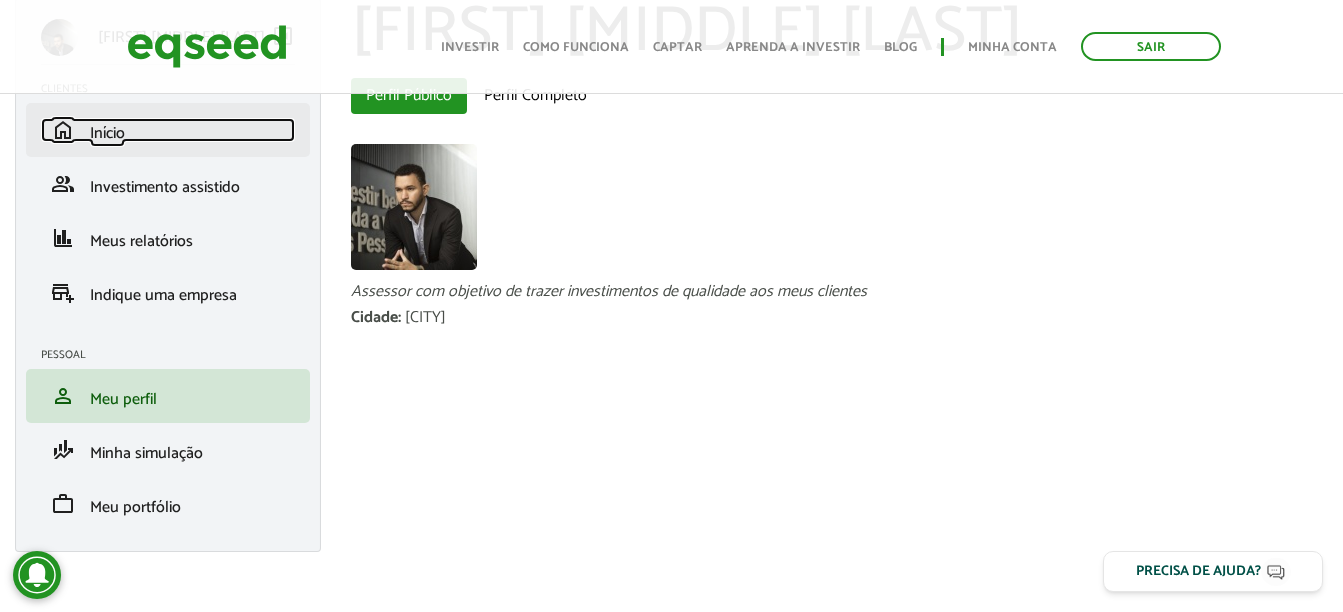 click on "home Início" at bounding box center [168, 130] 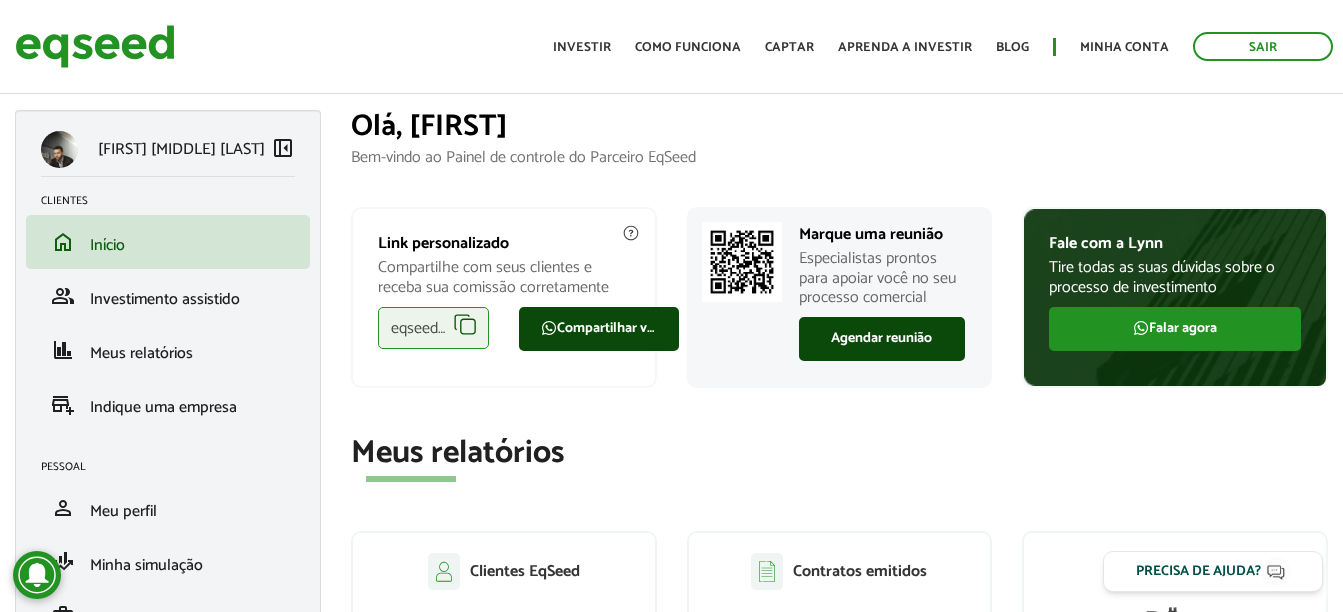 scroll, scrollTop: 236, scrollLeft: 0, axis: vertical 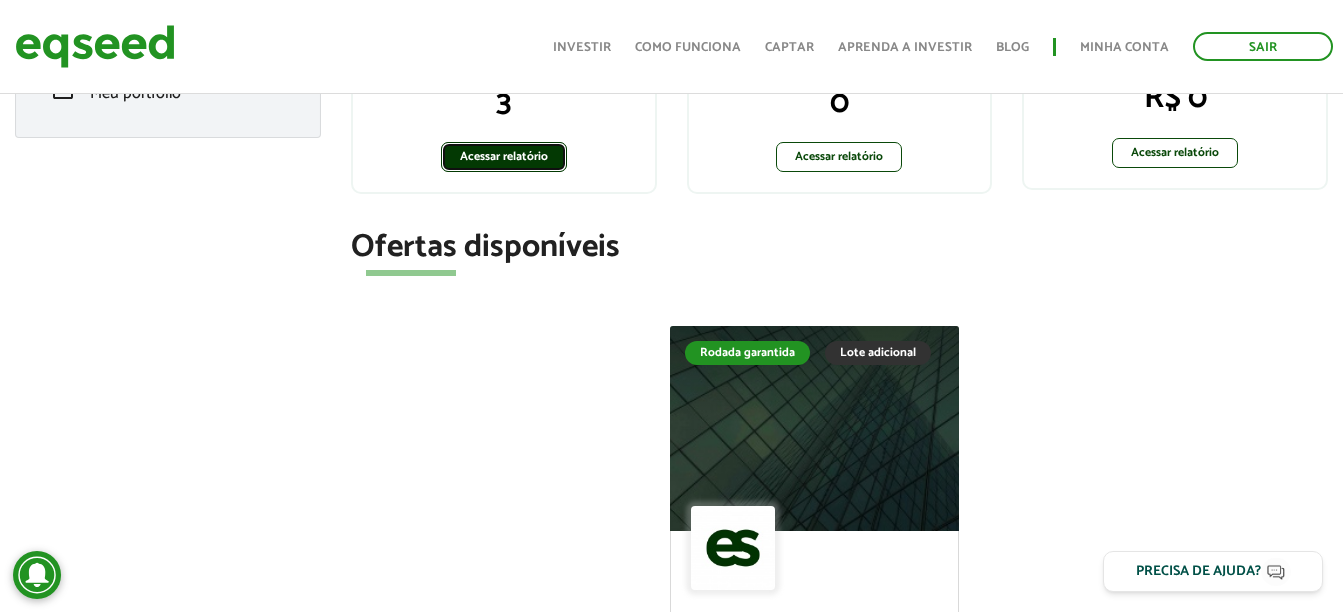 click on "Acessar relatório" at bounding box center [504, 157] 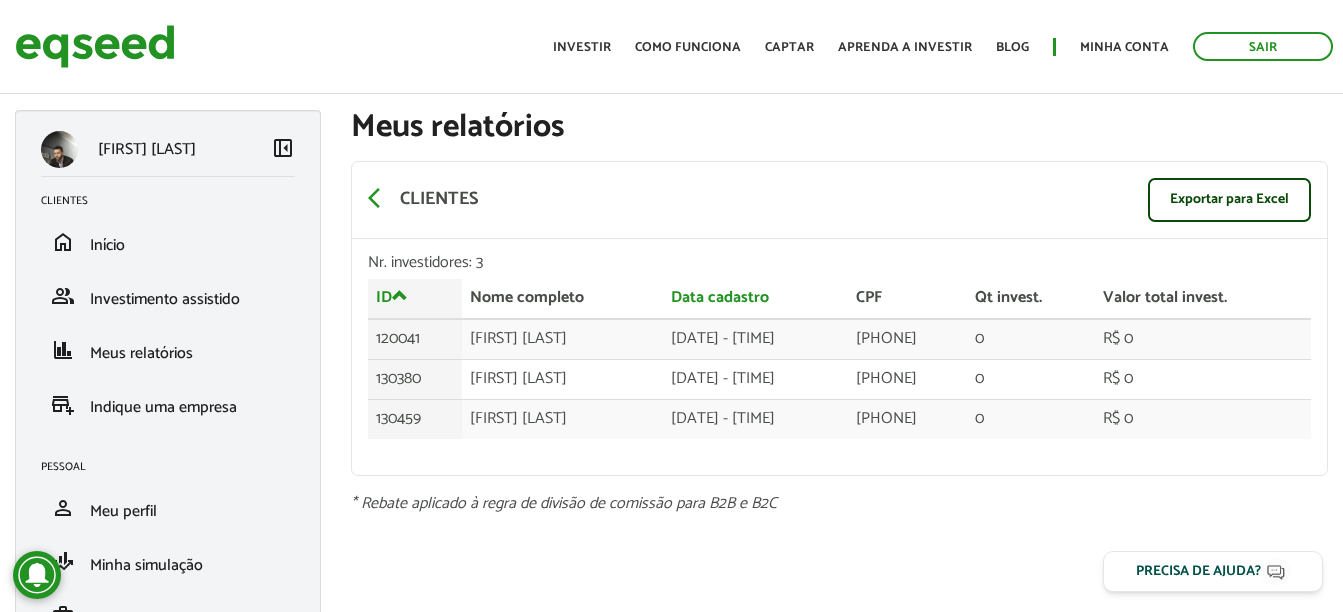 scroll, scrollTop: 0, scrollLeft: 0, axis: both 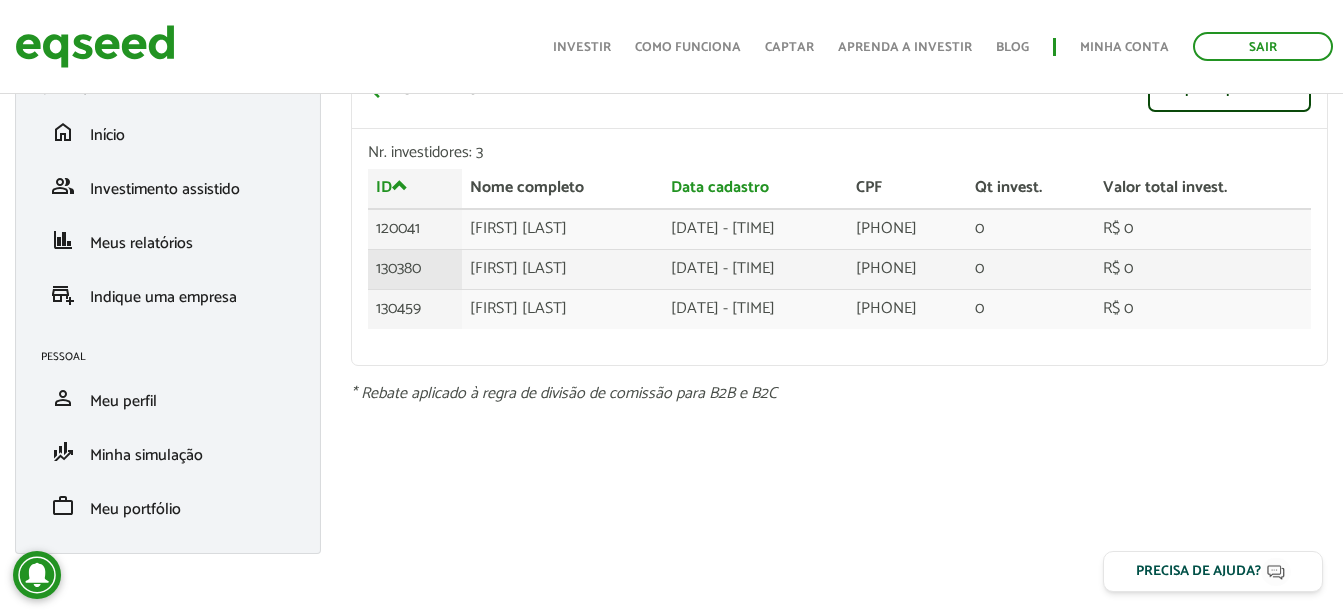 click on "301.956.418-25" at bounding box center (907, 229) 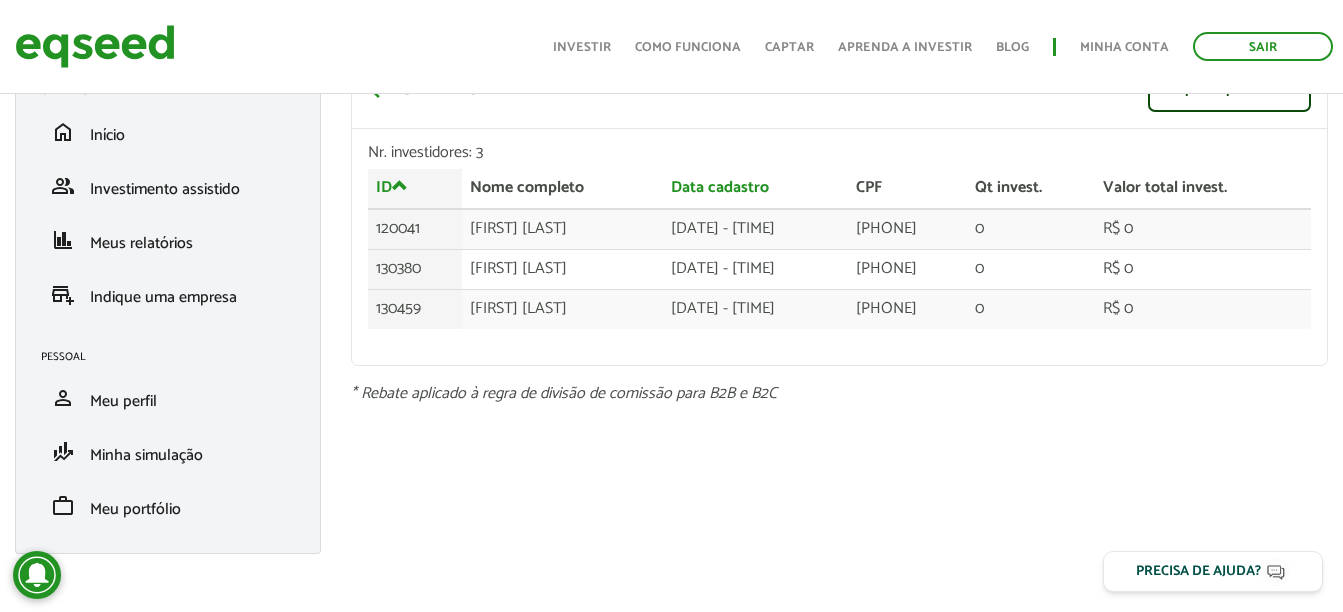 click on "ID
Nome completo Data cadastro CPF Qt invest. Valor total invest.
ID
Nome completo Data cadastro CPF Qt invest. Valor total invest.
120041 Anderton Alexandre santos de campos 02/05/2024 - 14:10 021.550.022-97 0 R$ 0
130380 Evandro Luís Antônio 09/07/2025 - 13:44 301.956.418-25 0 R$ 0
130459 Leonardo Silva Chaves 09/07/2025 - 16:52 437.831.758-36 0 R$ 0" at bounding box center [839, 258] 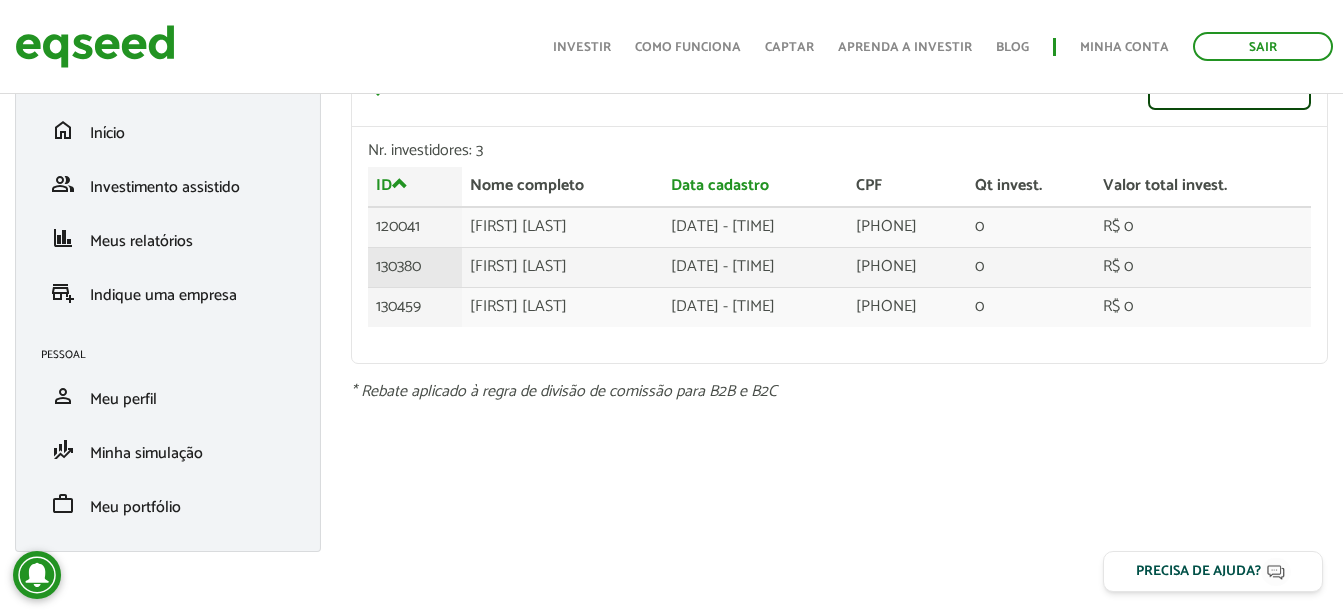 scroll, scrollTop: 0, scrollLeft: 0, axis: both 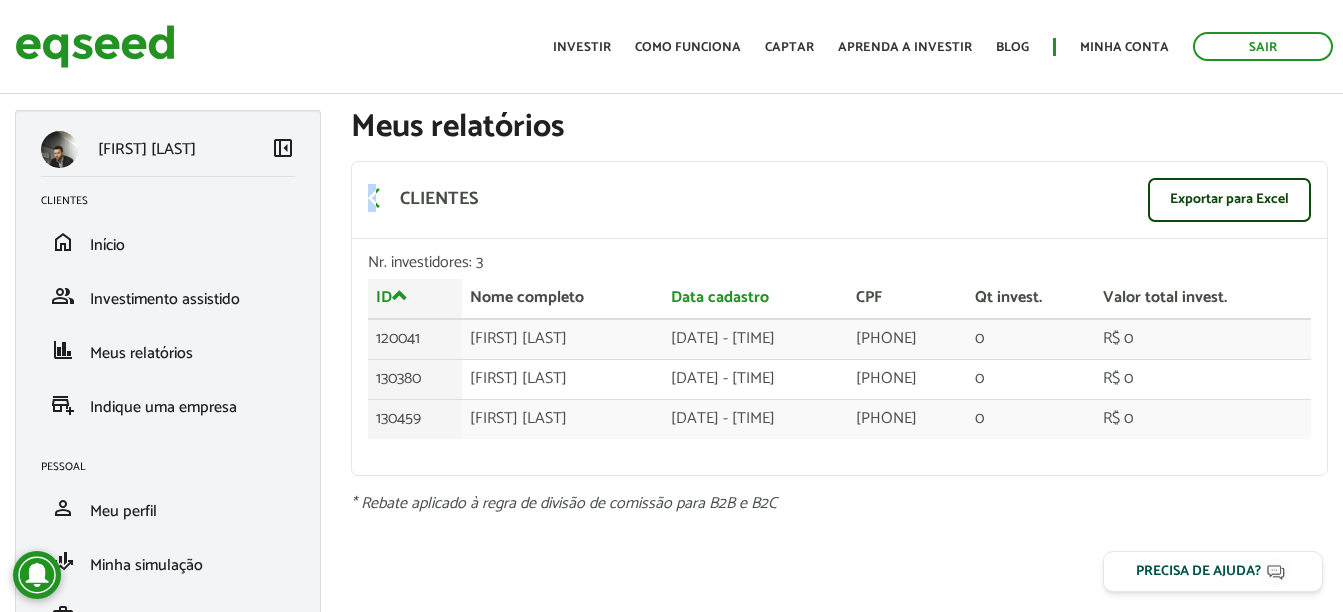 drag, startPoint x: 366, startPoint y: 195, endPoint x: 377, endPoint y: 199, distance: 11.7046995 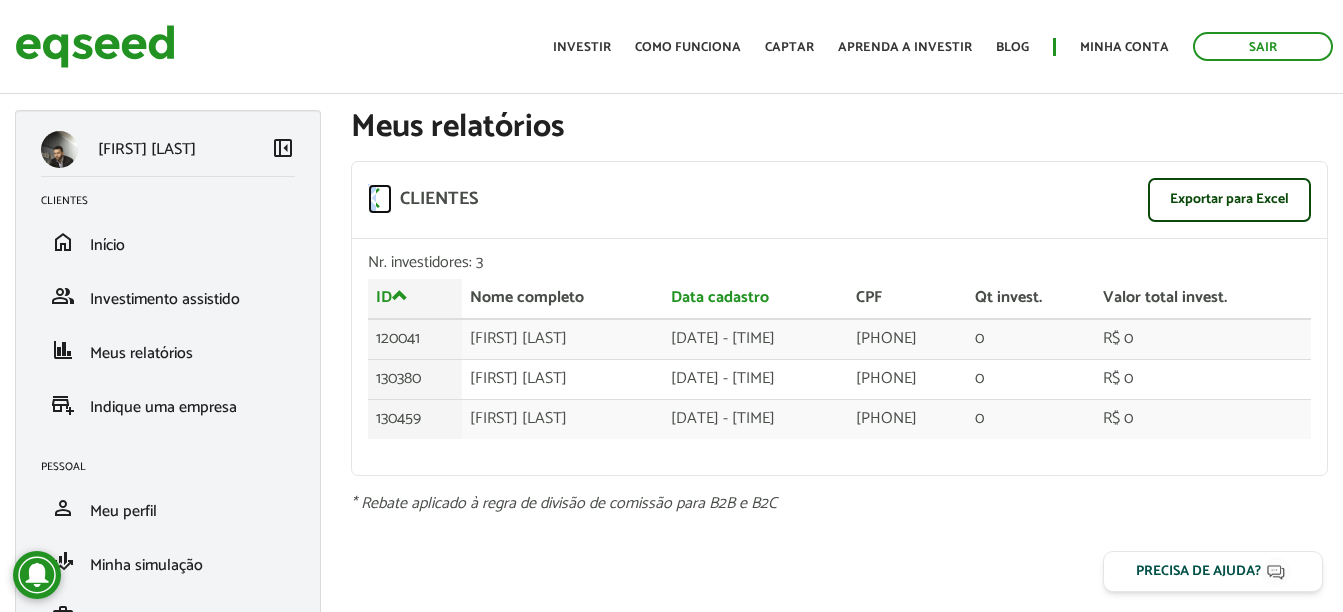 click on "arrow_back_ios" at bounding box center (380, 198) 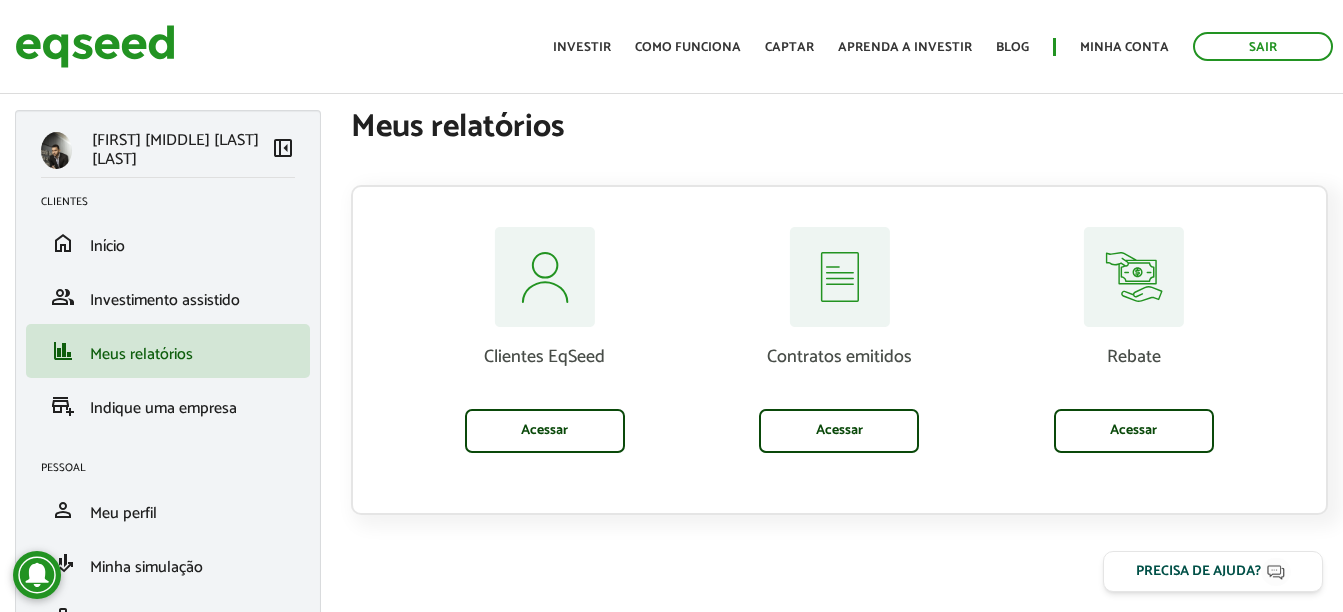 scroll, scrollTop: 0, scrollLeft: 0, axis: both 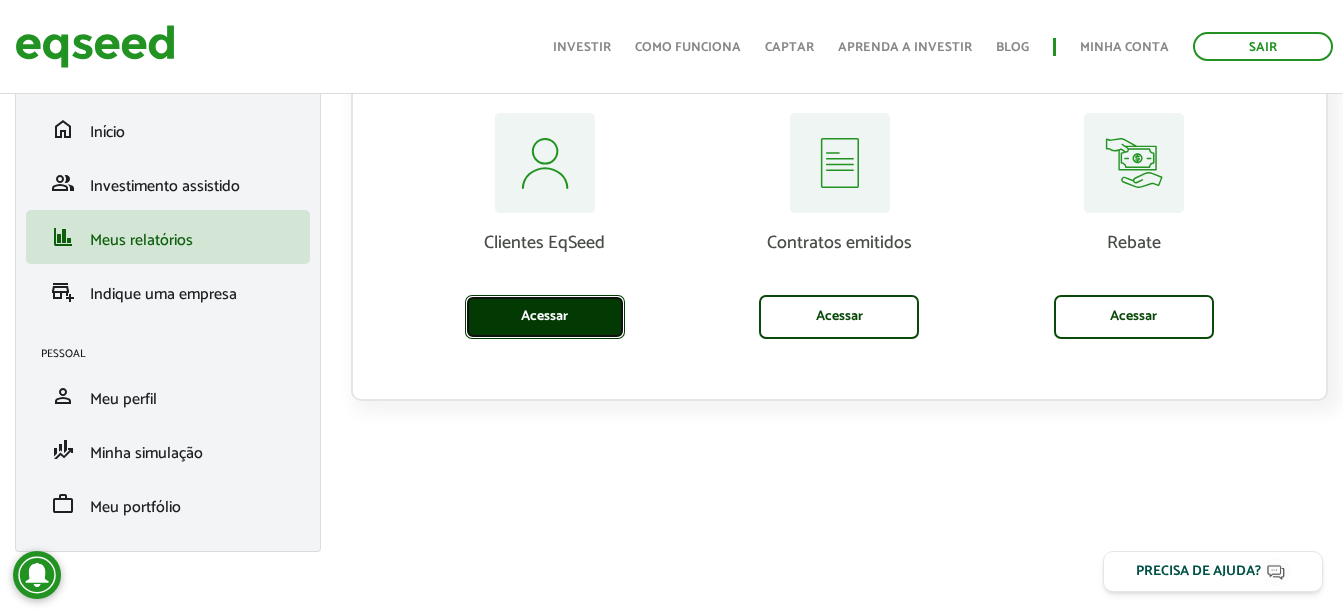 click on "Acessar" at bounding box center [545, 317] 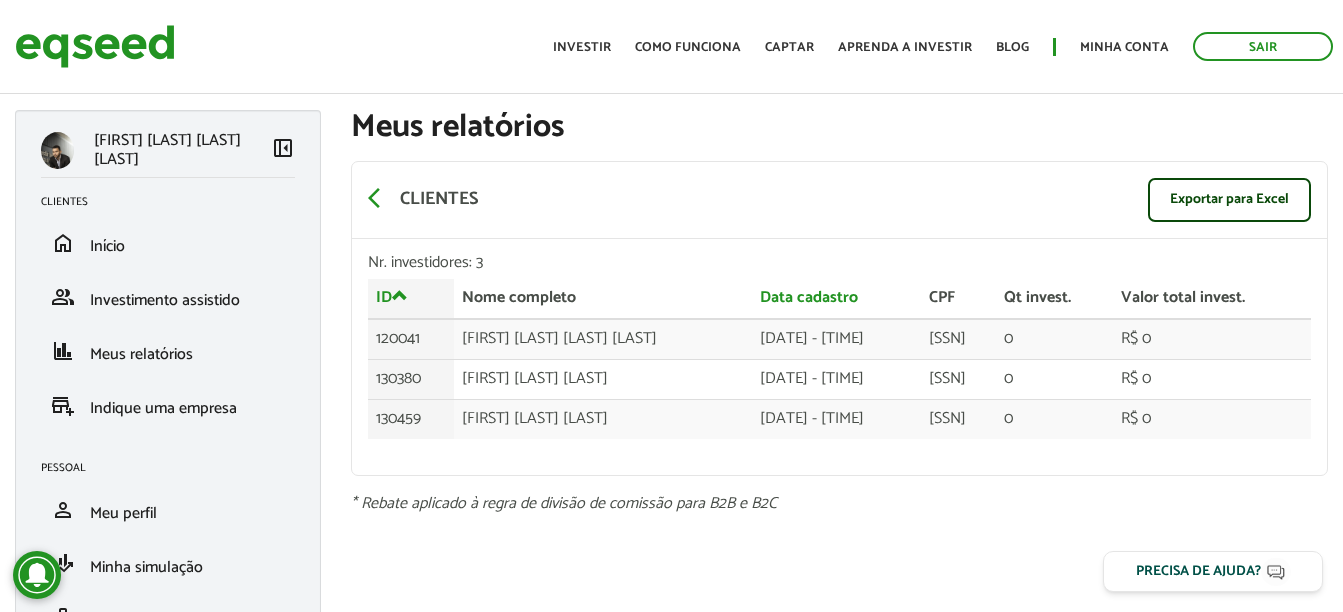 scroll, scrollTop: 0, scrollLeft: 0, axis: both 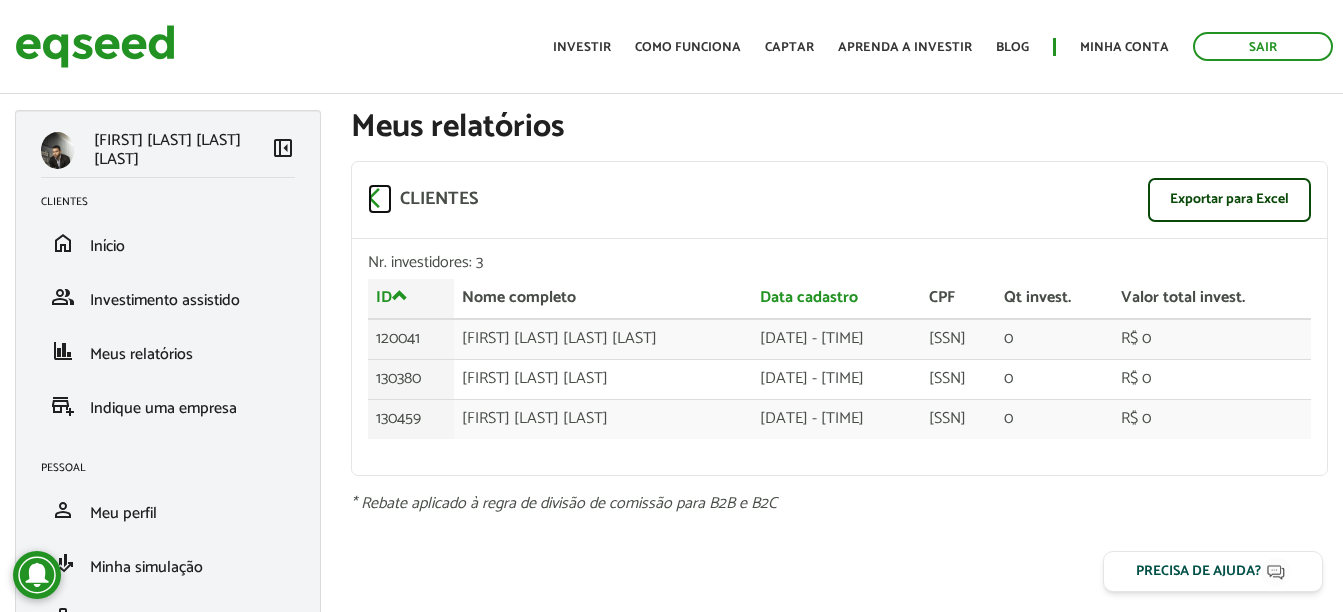 click on "arrow_back_ios" at bounding box center [380, 198] 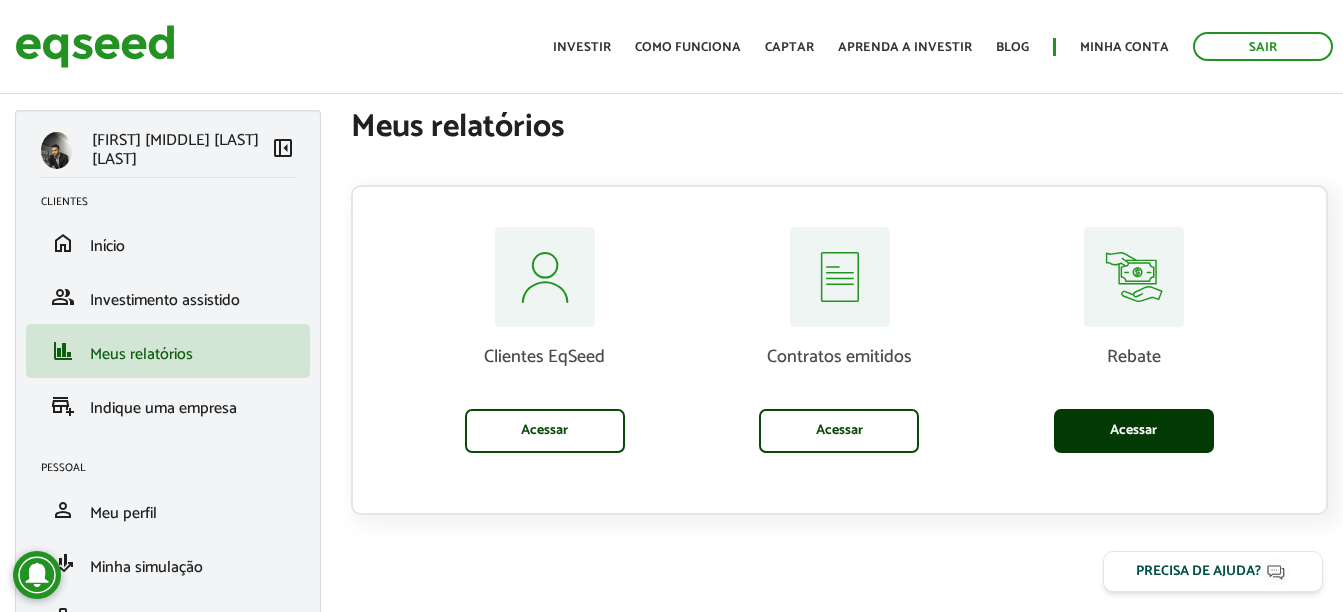 scroll, scrollTop: 0, scrollLeft: 0, axis: both 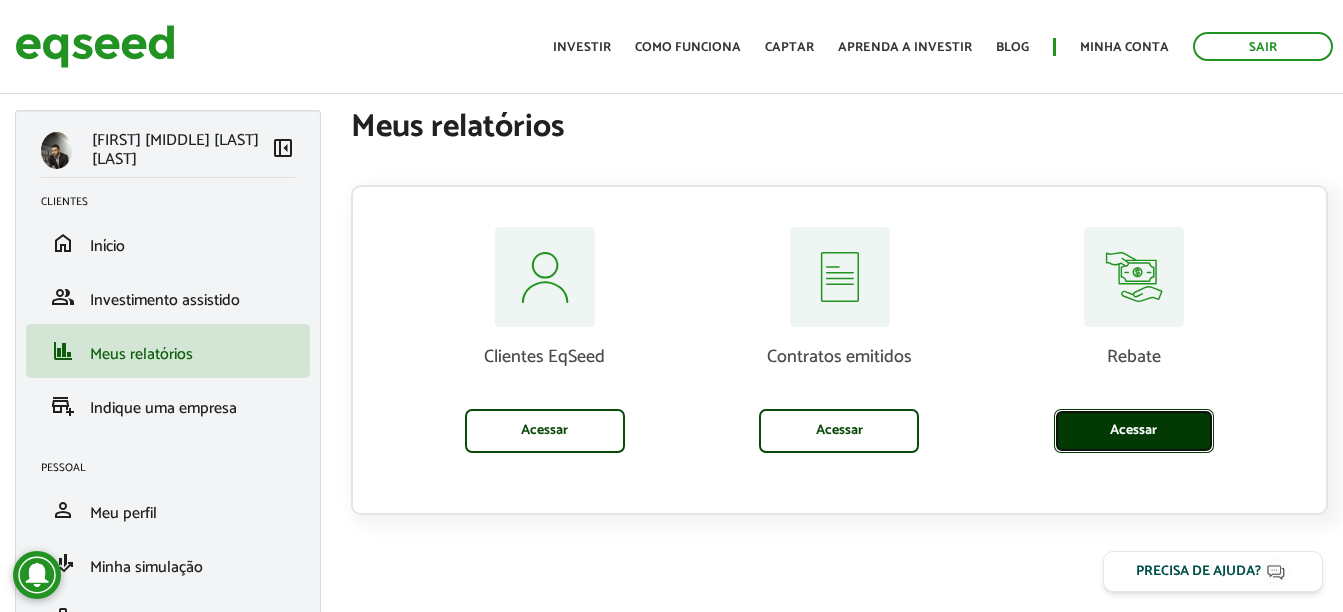 click on "Acessar" at bounding box center [1134, 431] 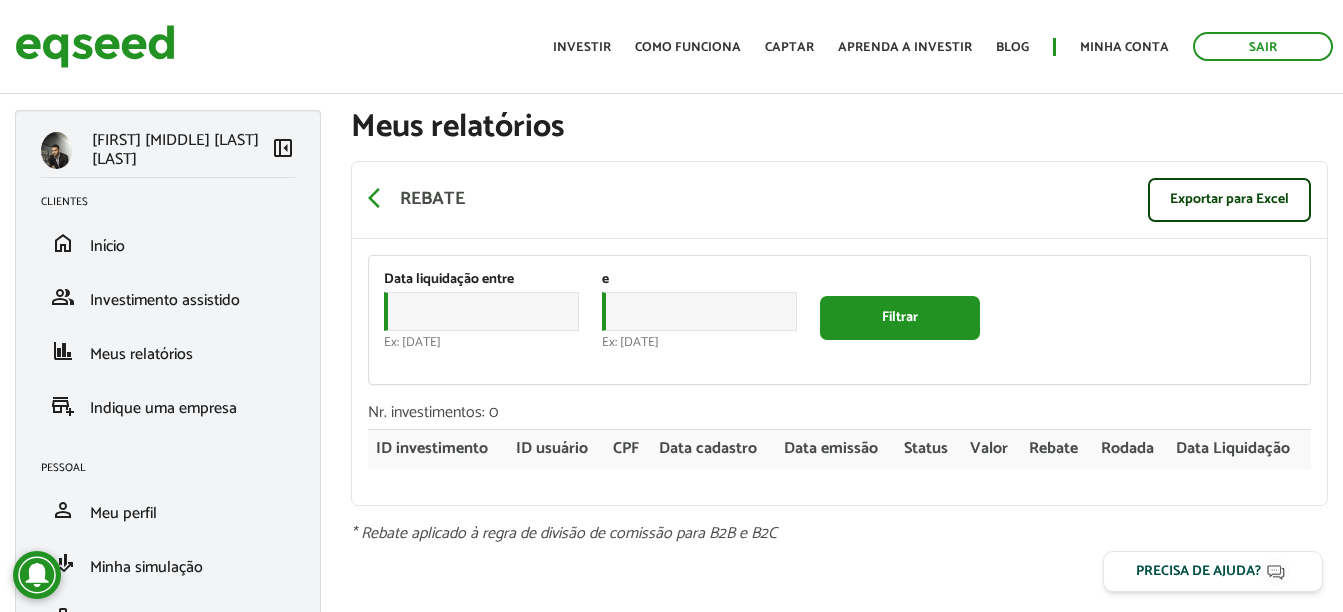 scroll, scrollTop: 0, scrollLeft: 0, axis: both 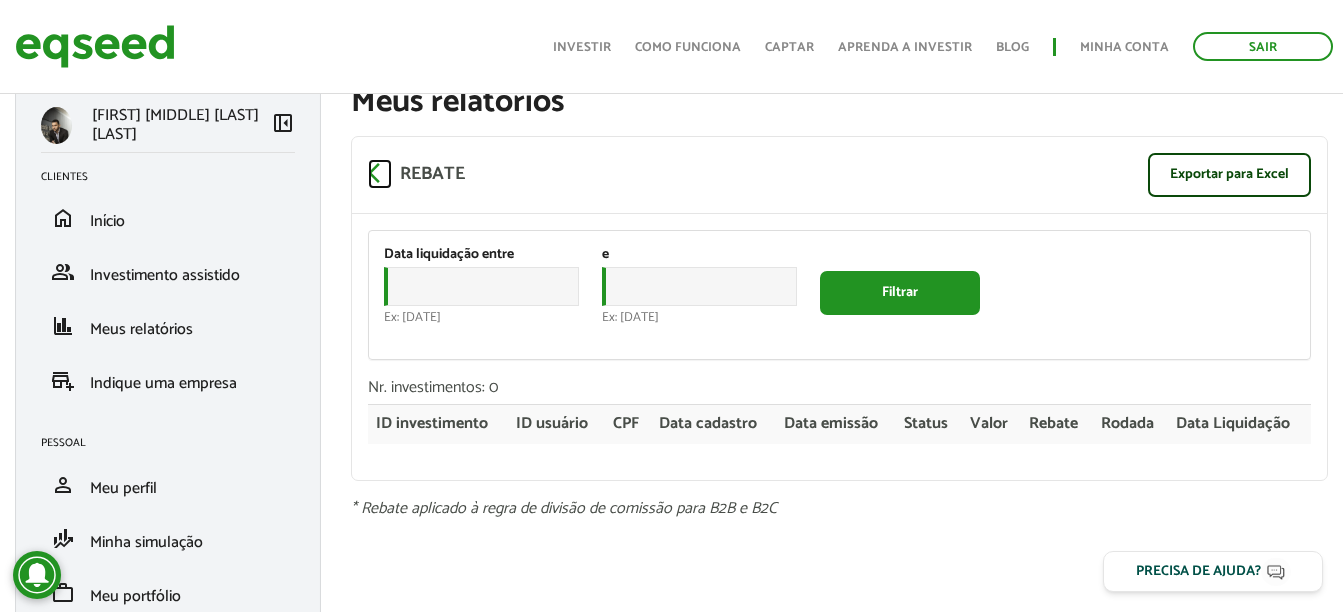click on "arrow_back_ios" at bounding box center (380, 173) 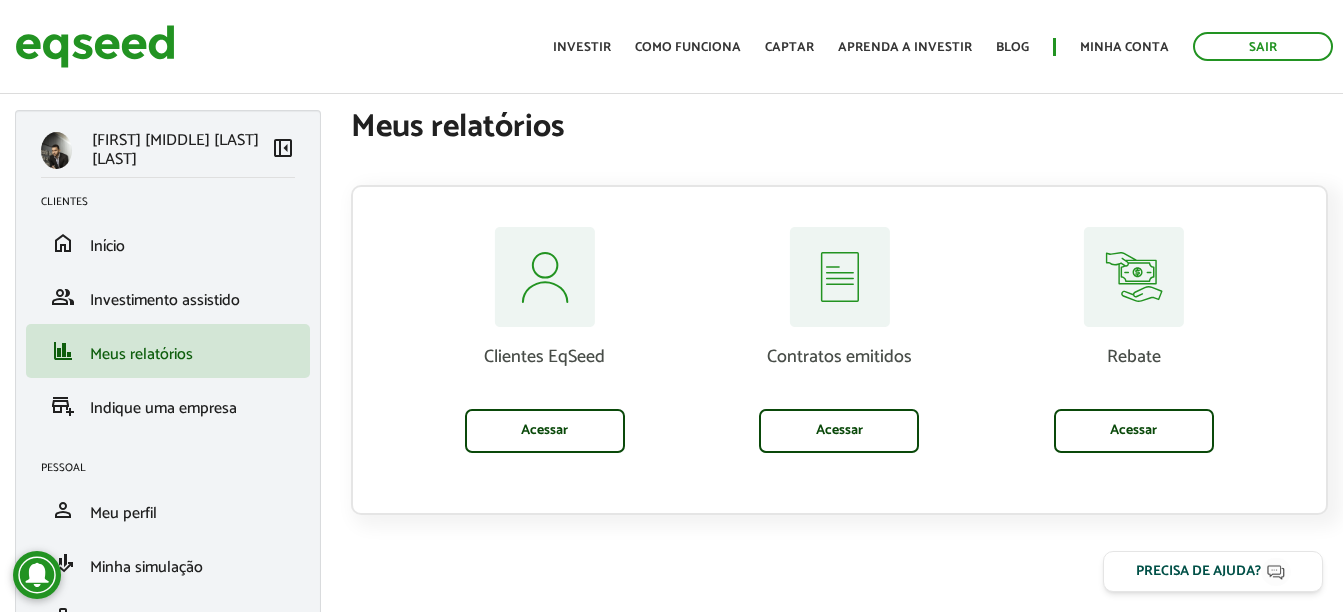 scroll, scrollTop: 0, scrollLeft: 0, axis: both 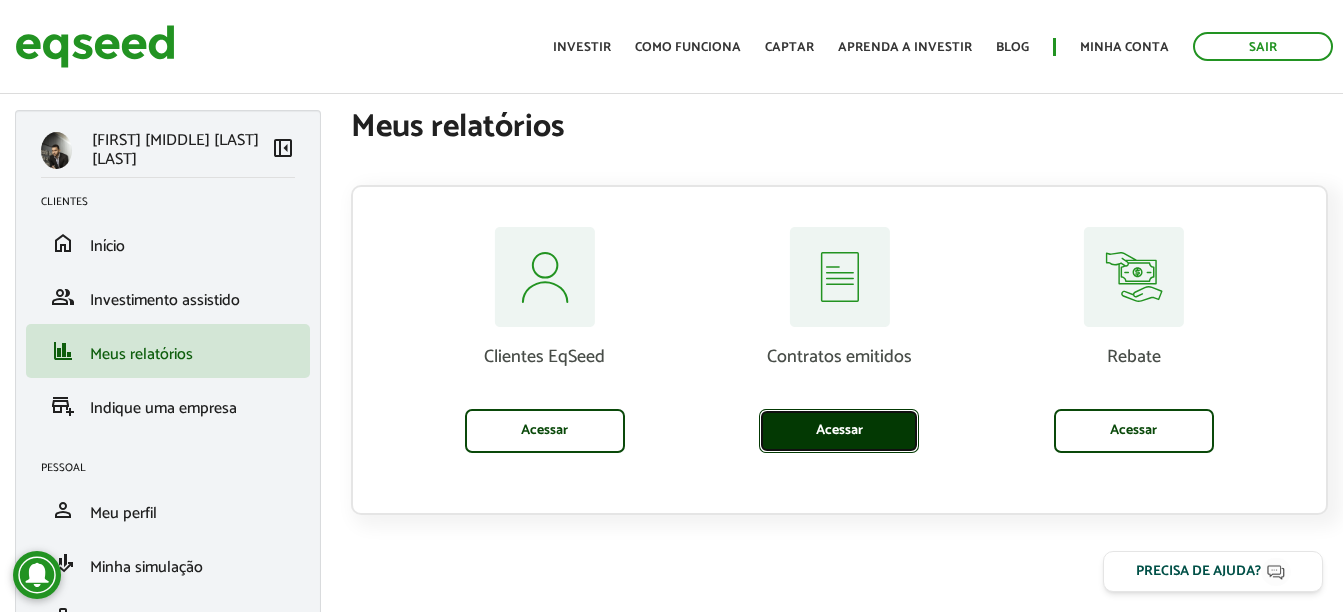 click on "Acessar" at bounding box center (839, 431) 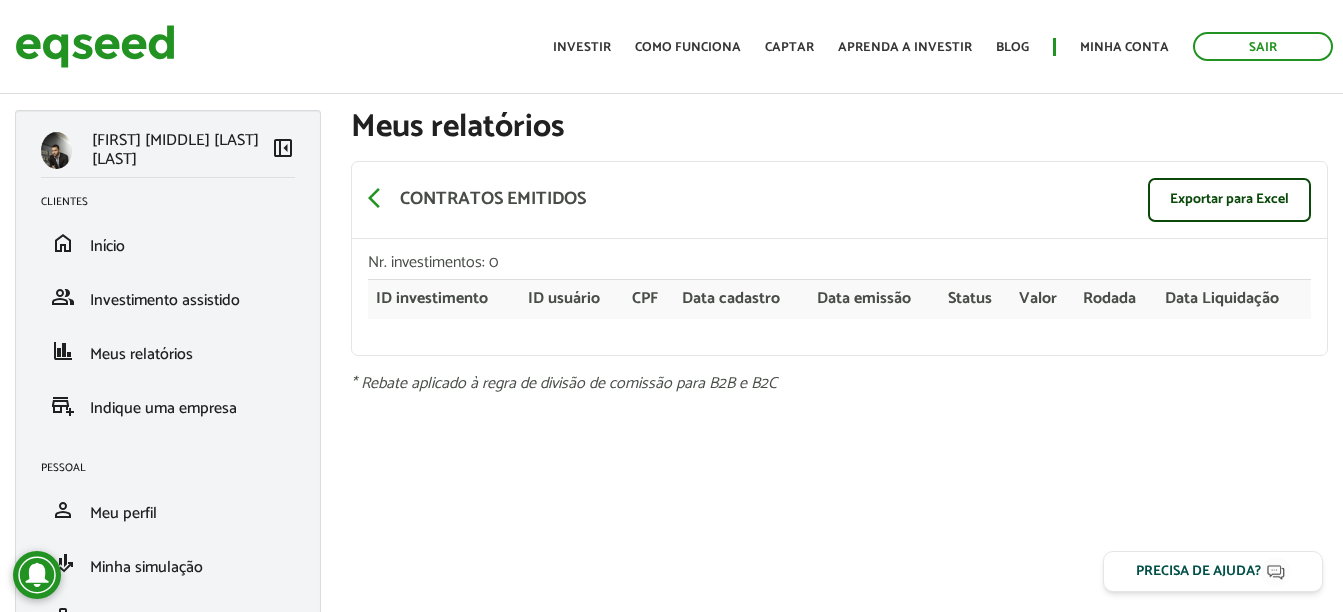 scroll, scrollTop: 0, scrollLeft: 0, axis: both 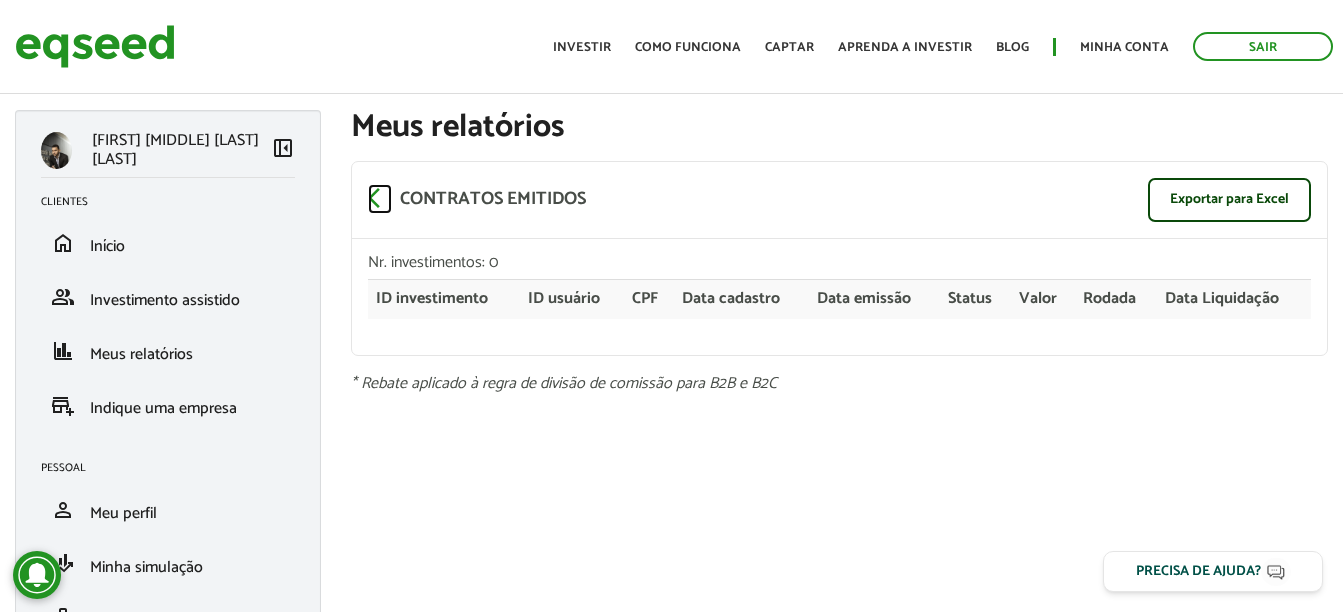 click on "arrow_back_ios" at bounding box center [380, 198] 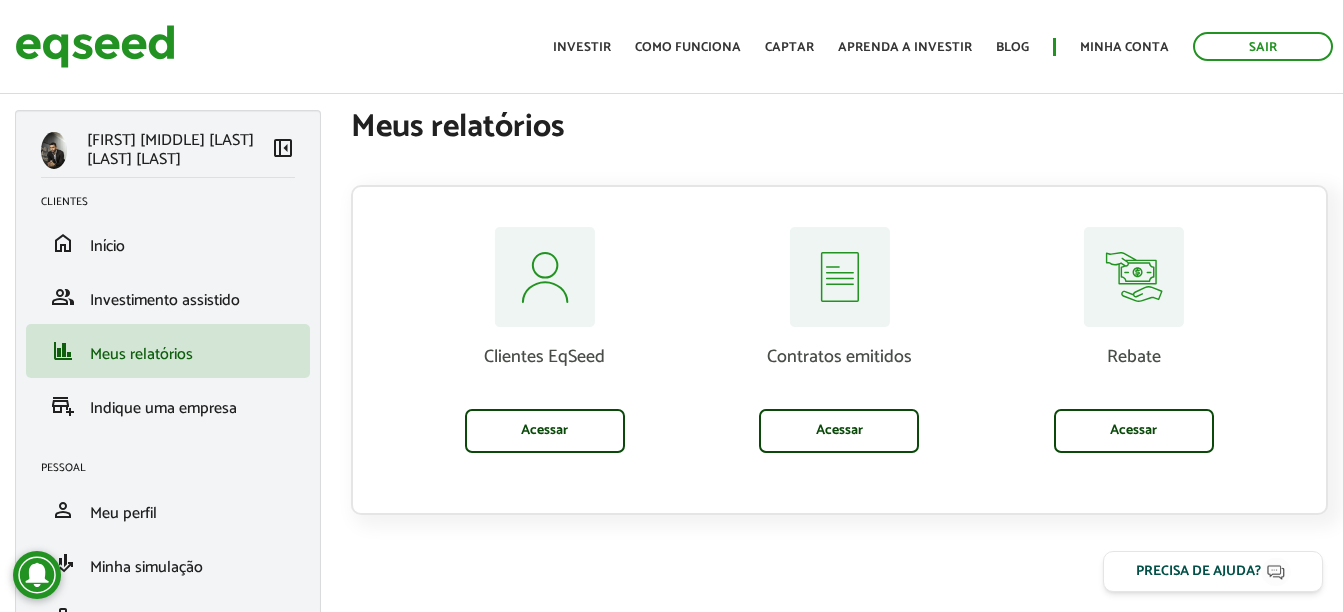 scroll, scrollTop: 0, scrollLeft: 0, axis: both 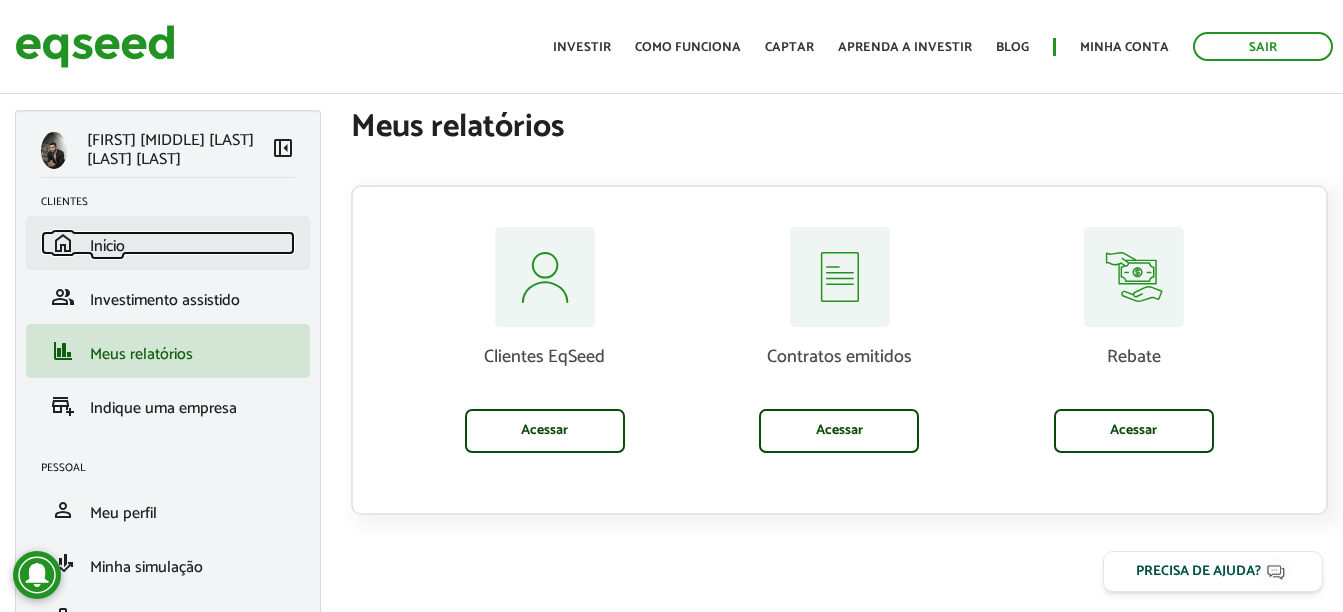 click on "home Início" at bounding box center [168, 243] 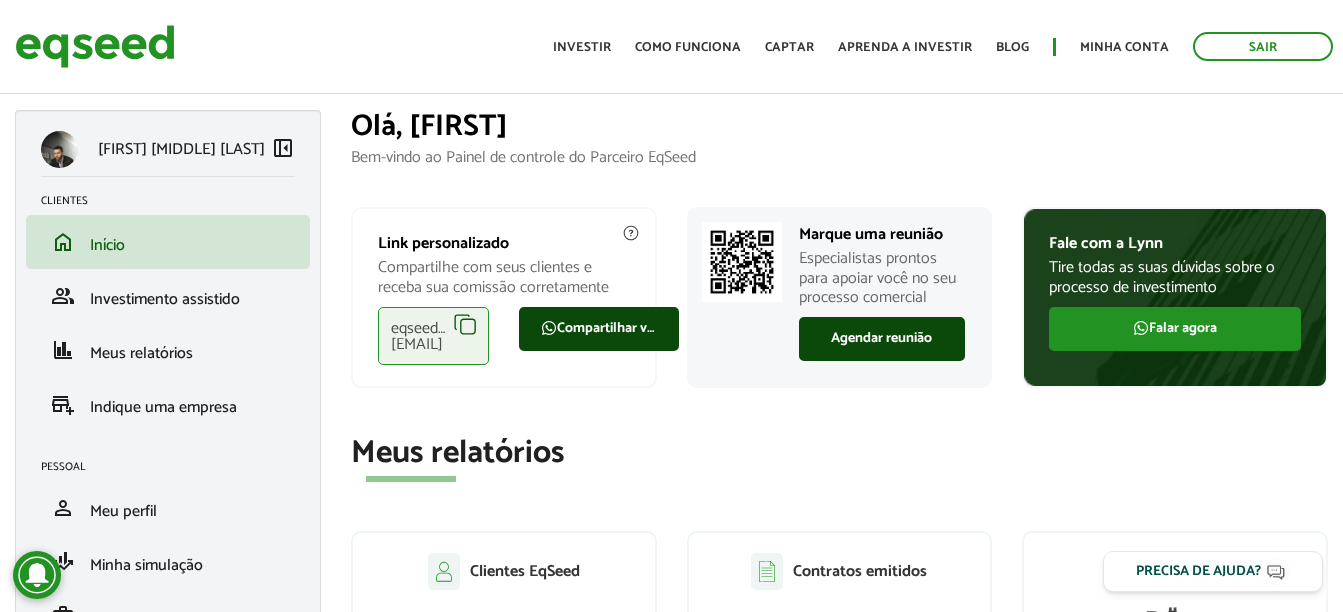 scroll, scrollTop: 0, scrollLeft: 0, axis: both 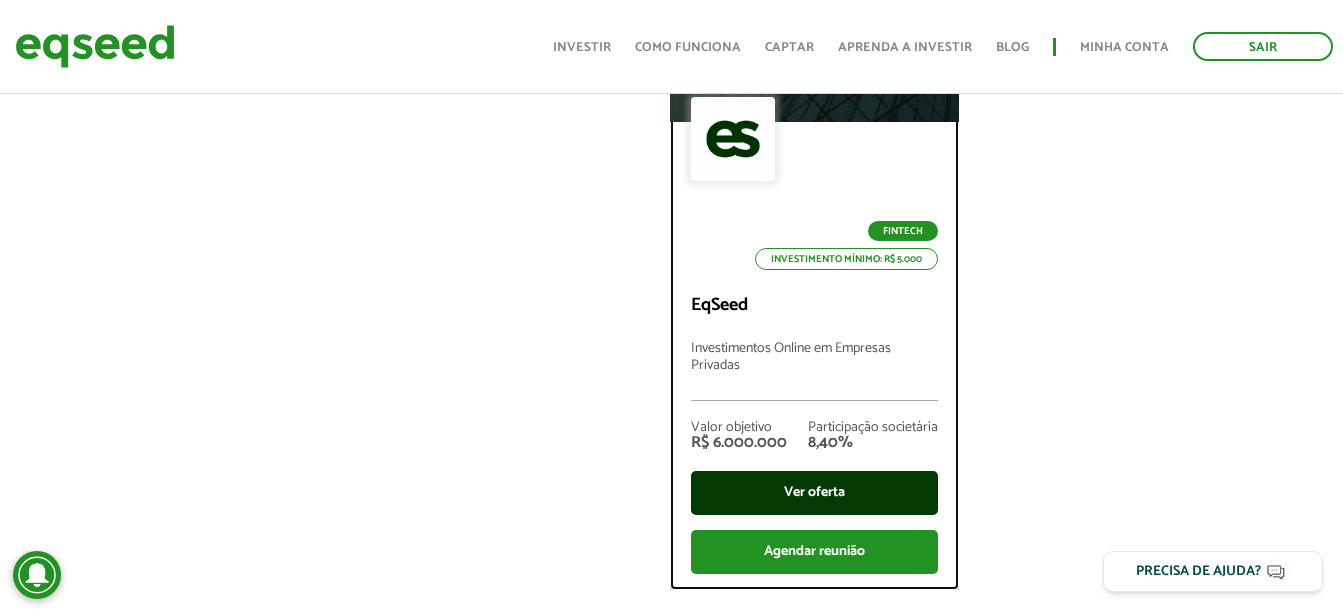 click on "Ver oferta" at bounding box center (814, 493) 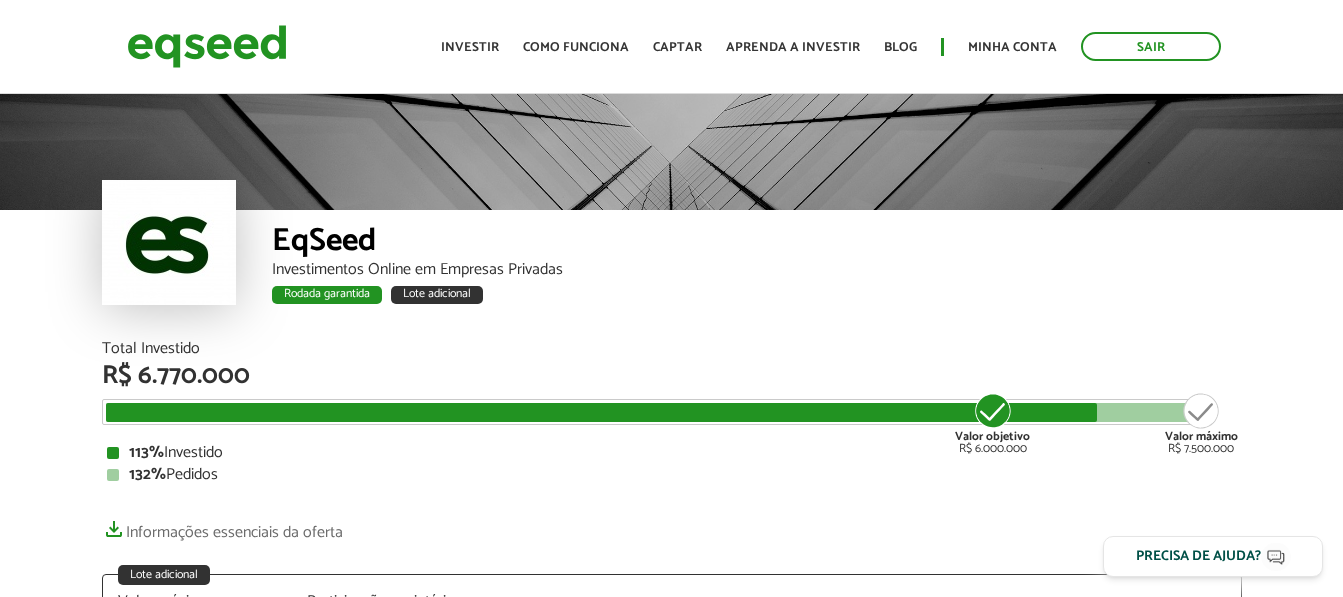scroll, scrollTop: 0, scrollLeft: 0, axis: both 